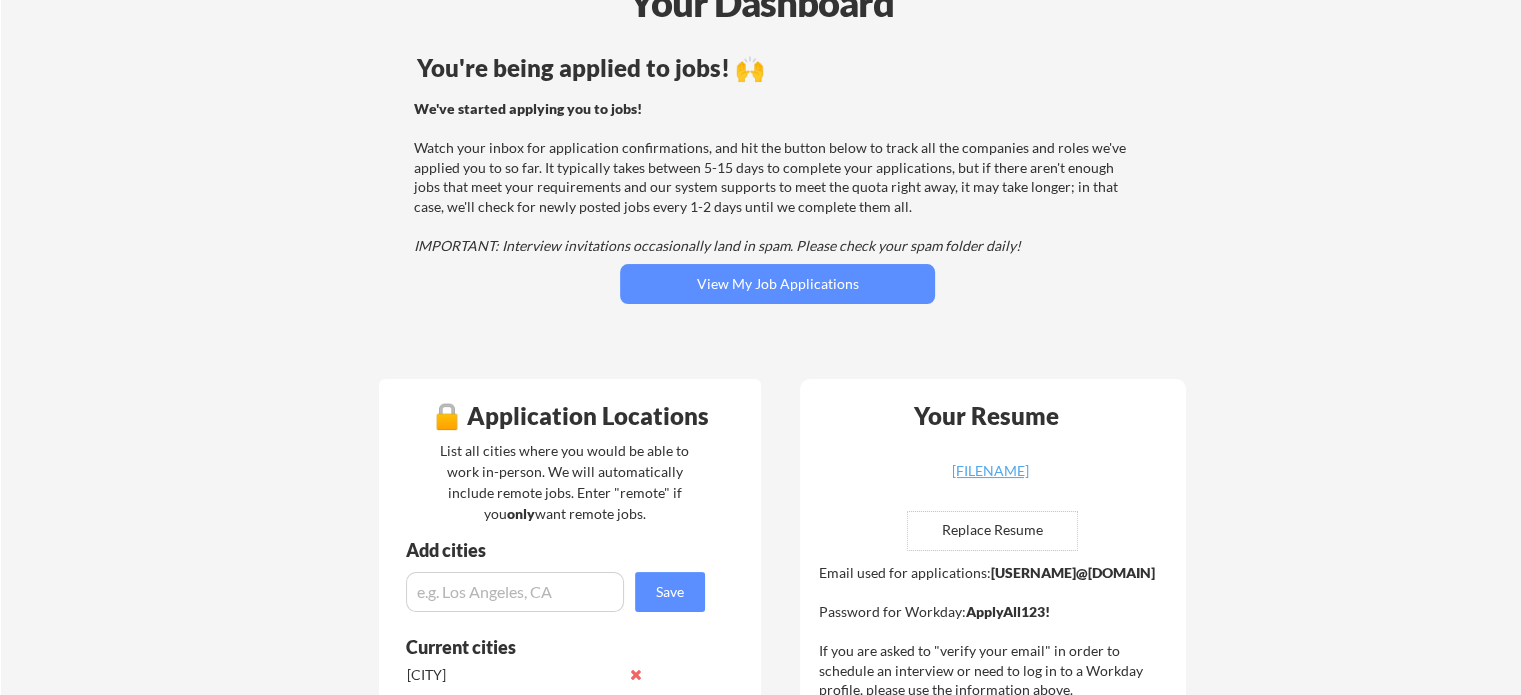 scroll, scrollTop: 300, scrollLeft: 0, axis: vertical 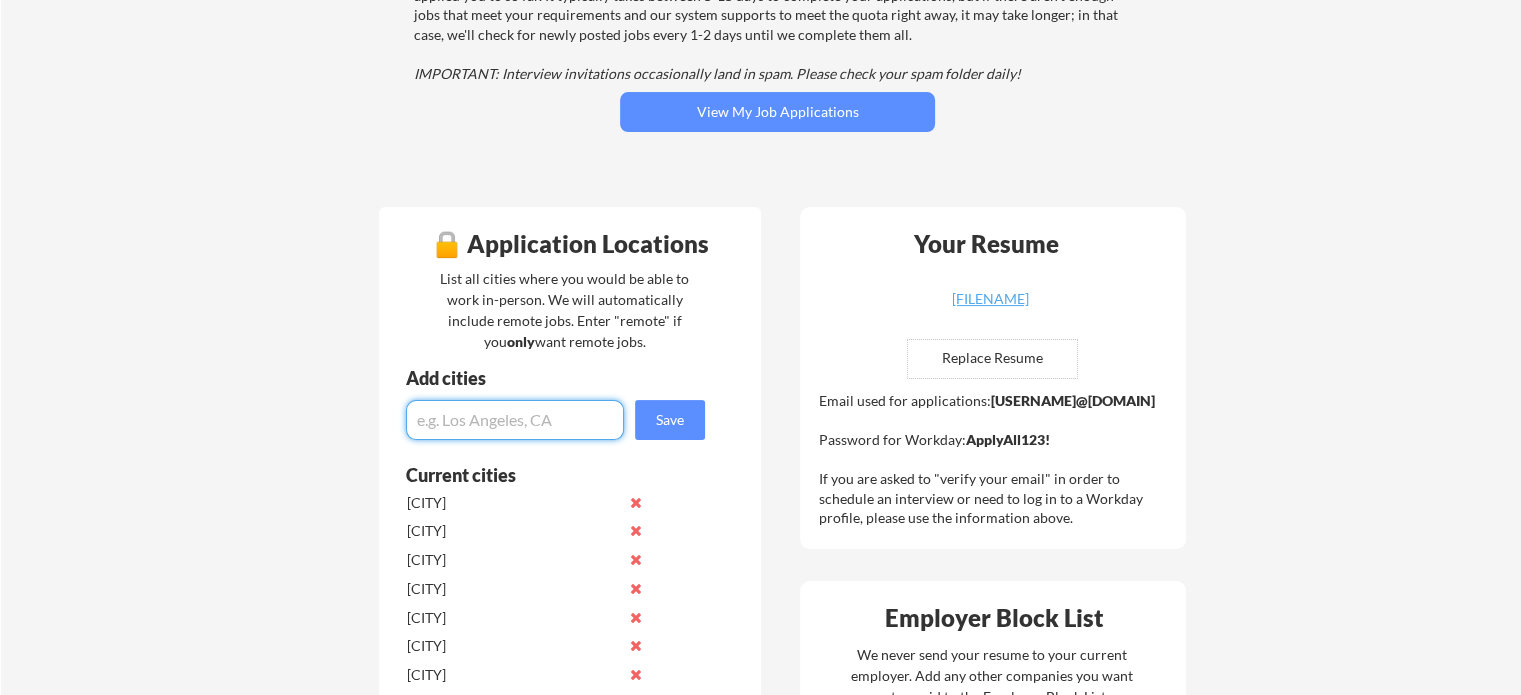 click at bounding box center (515, 420) 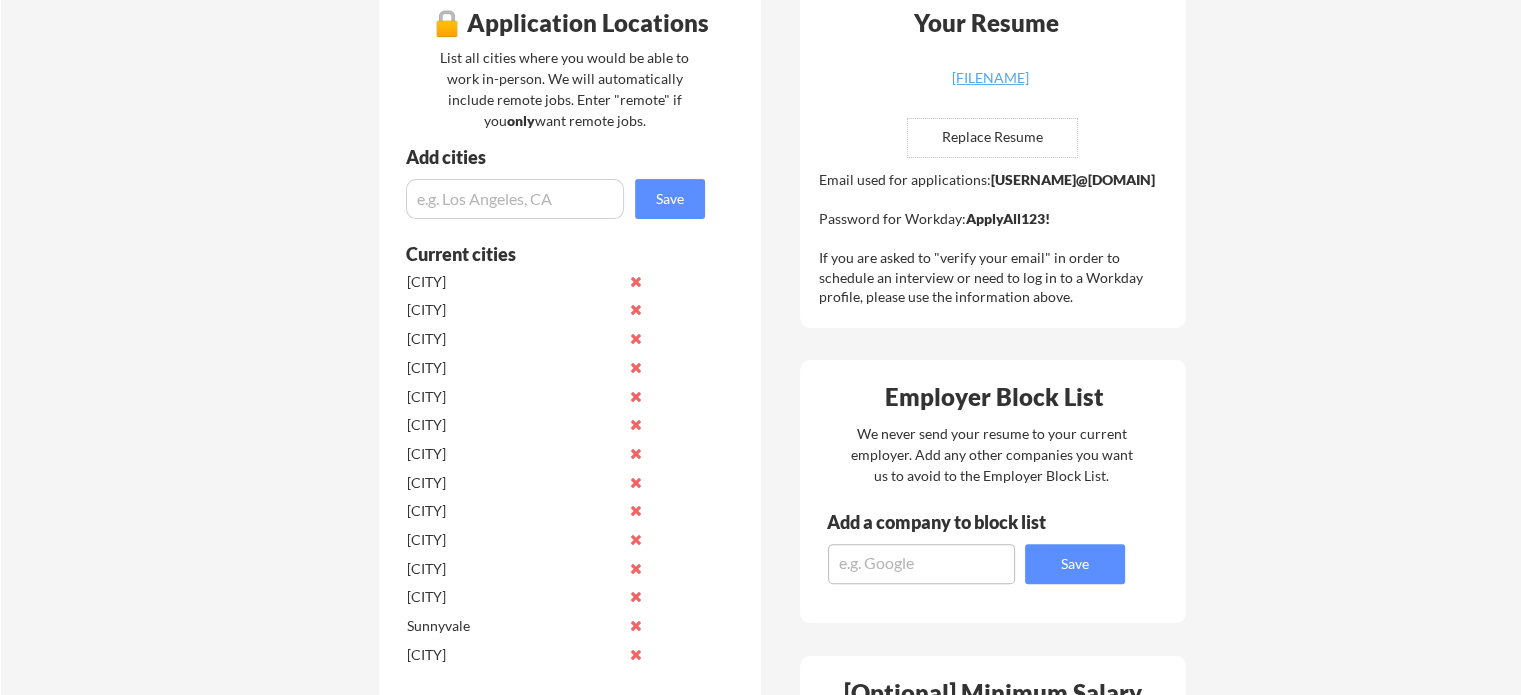 scroll, scrollTop: 500, scrollLeft: 0, axis: vertical 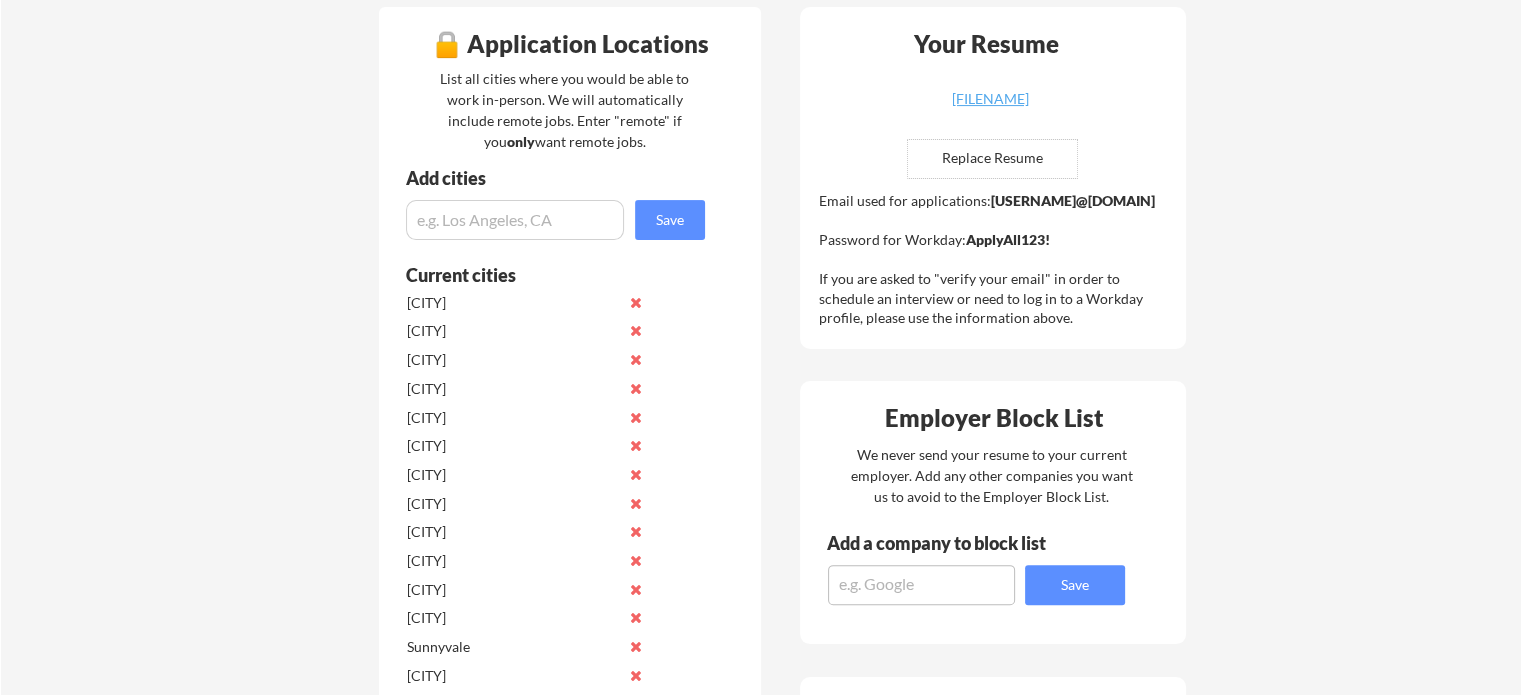 click at bounding box center [515, 220] 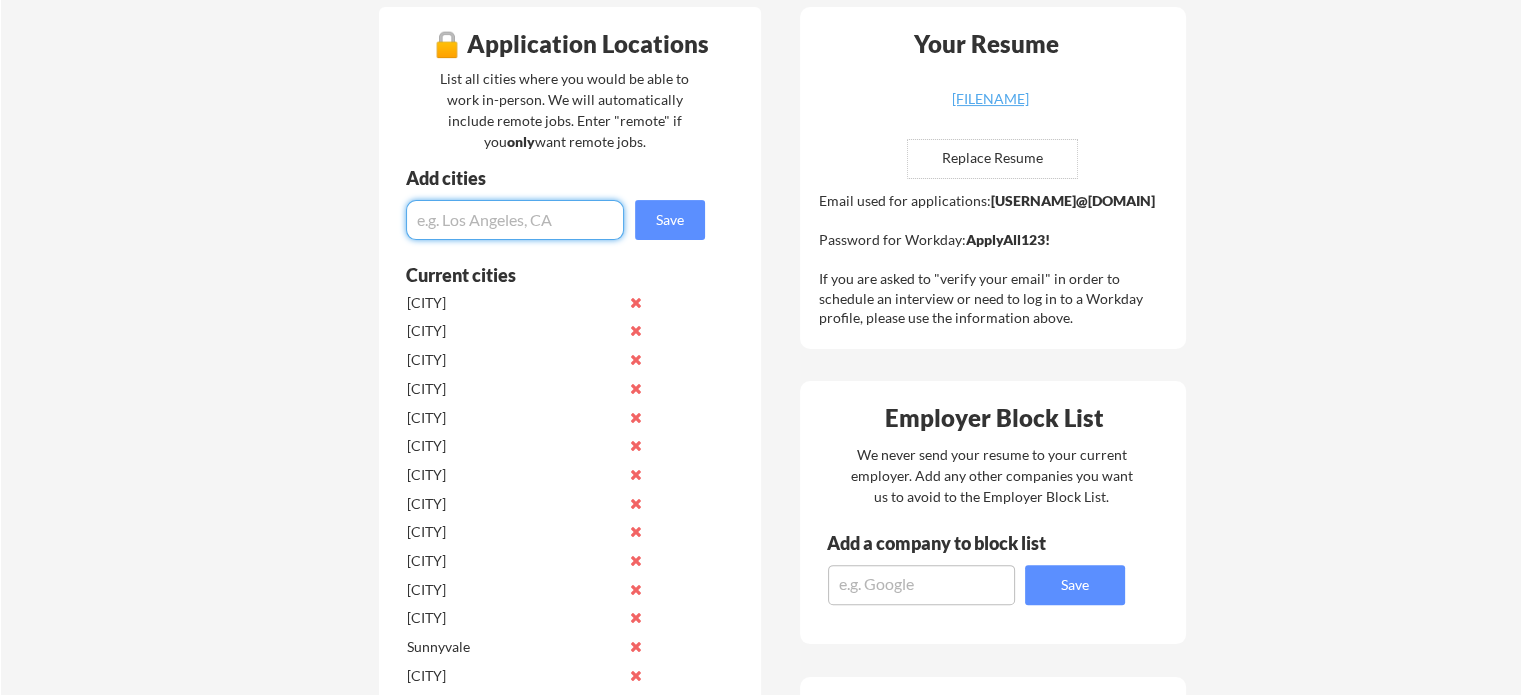 paste on "[CITY]" 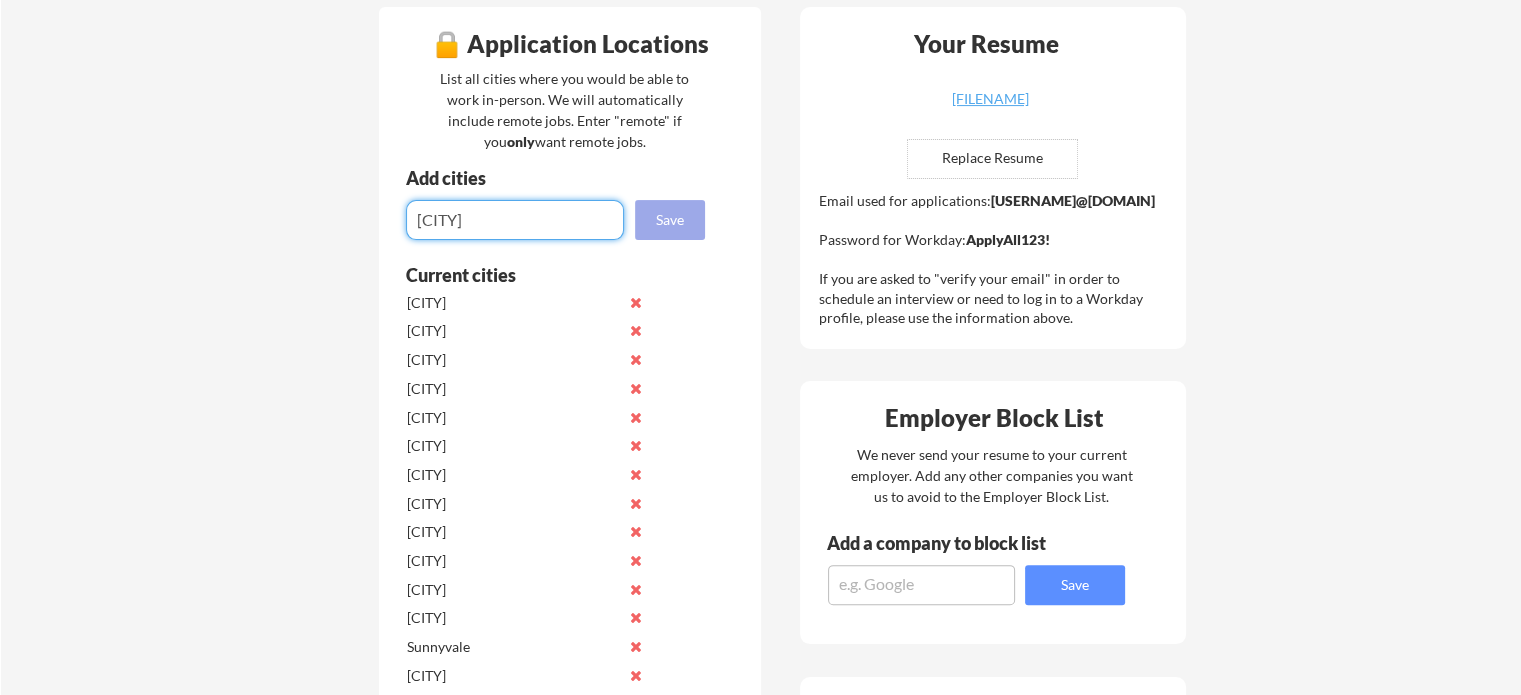 type on "San Mateo" 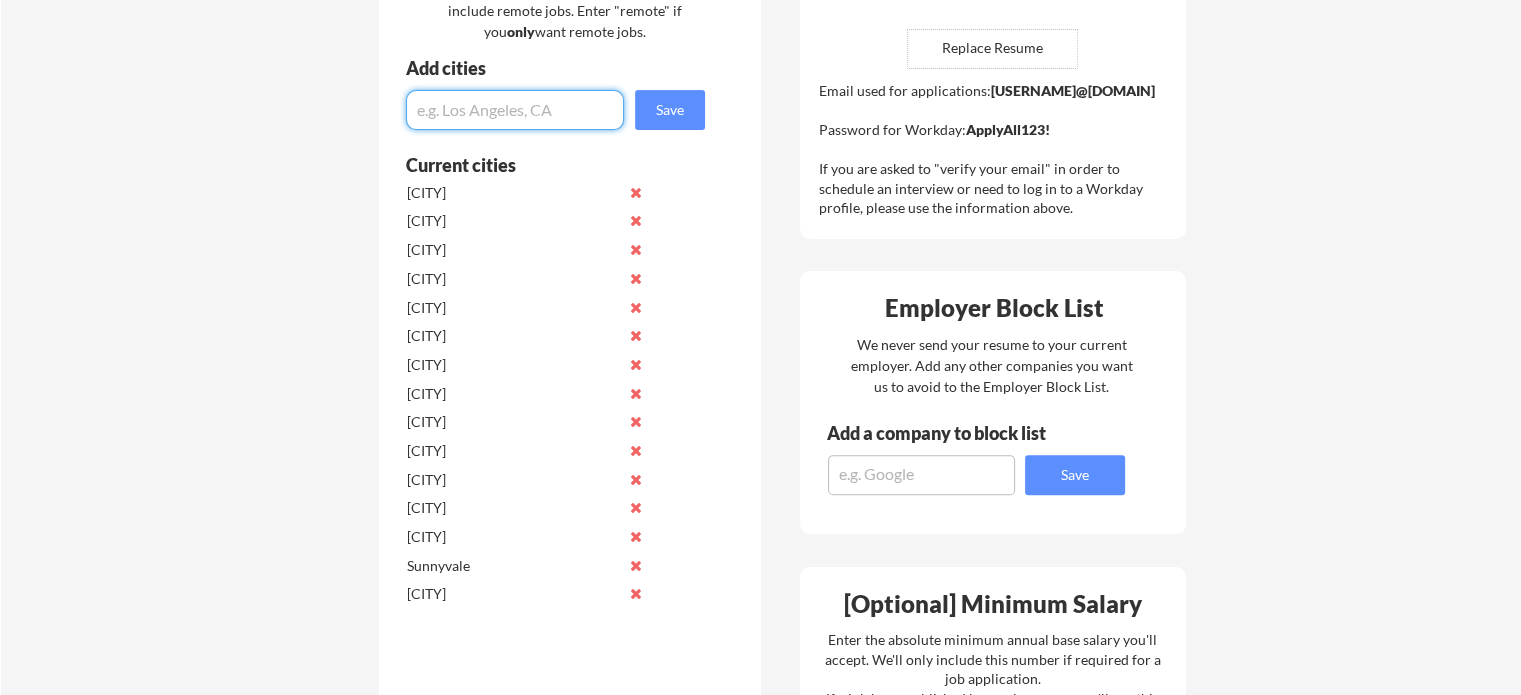 scroll, scrollTop: 700, scrollLeft: 0, axis: vertical 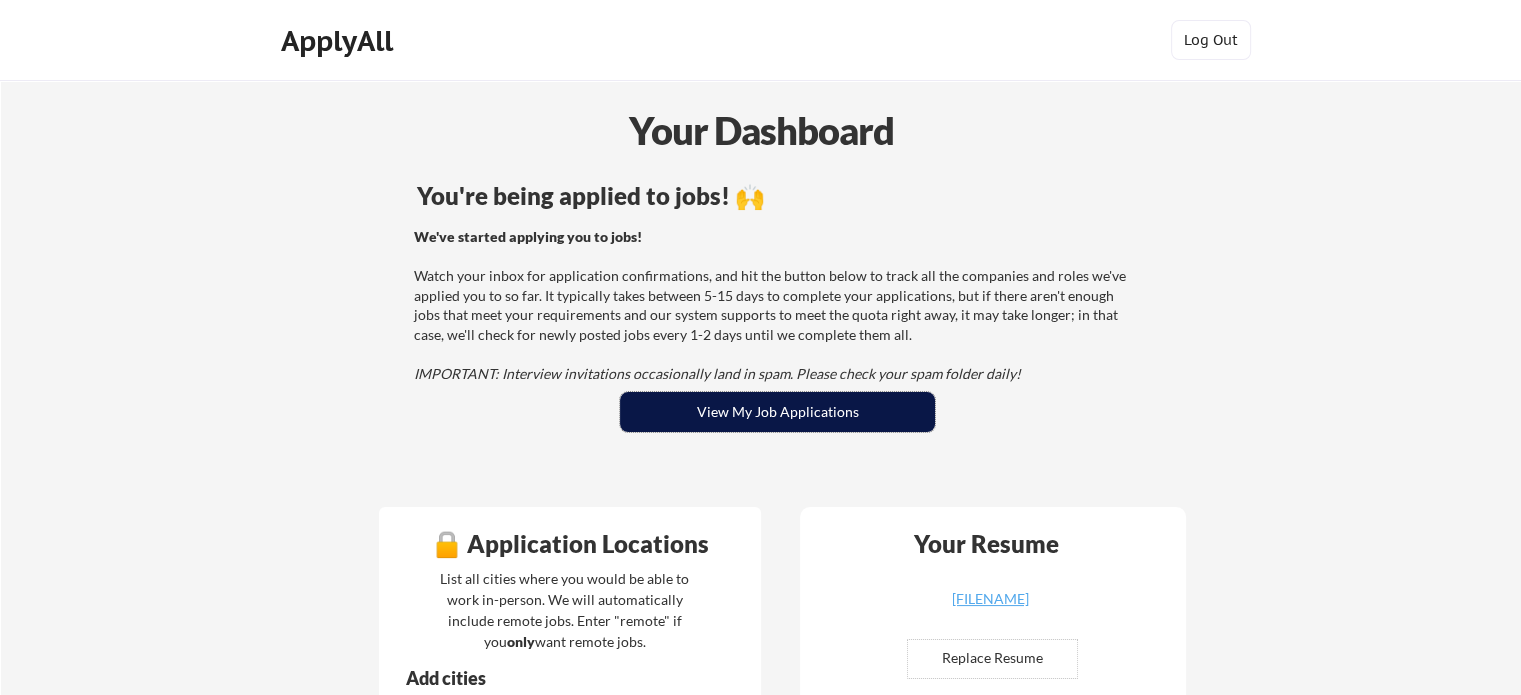 click on "View My Job Applications" at bounding box center [777, 412] 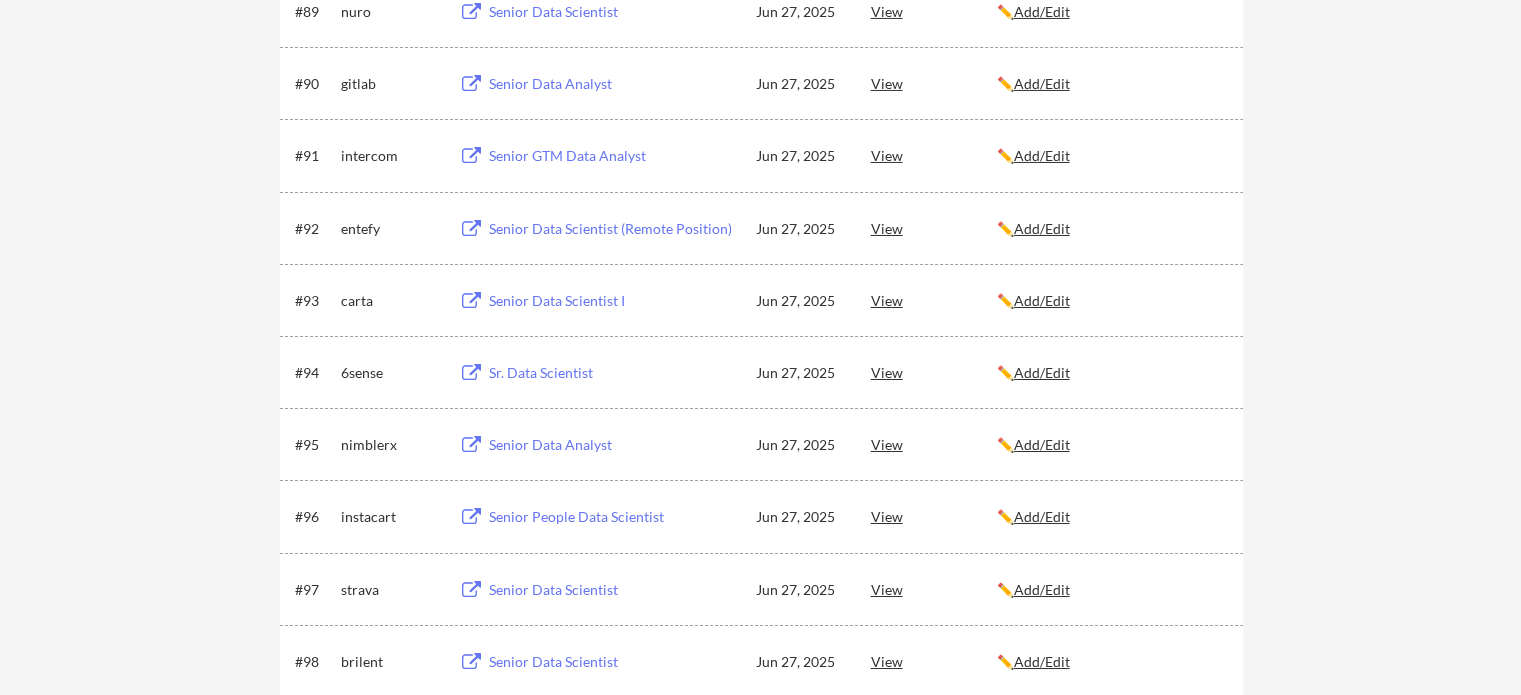 scroll, scrollTop: 7700, scrollLeft: 0, axis: vertical 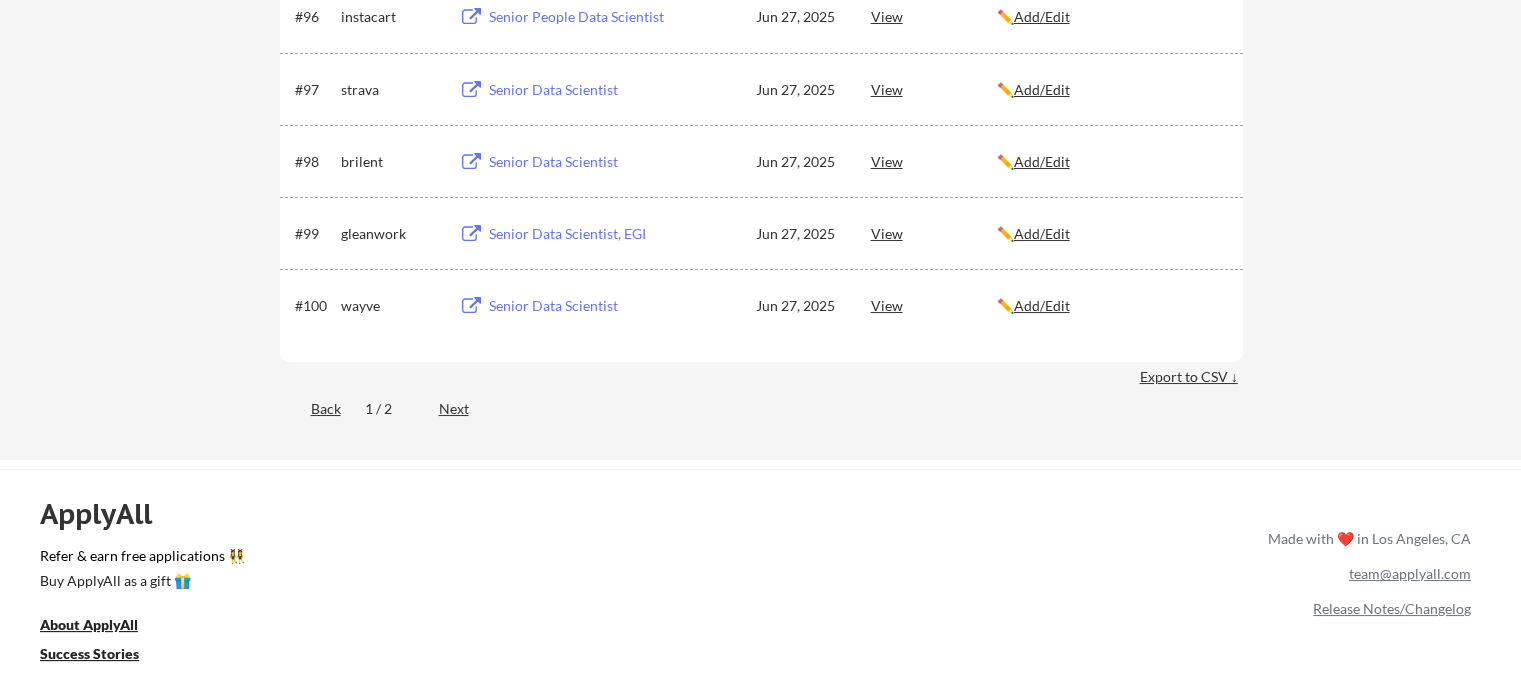 click on "Next" at bounding box center (465, 409) 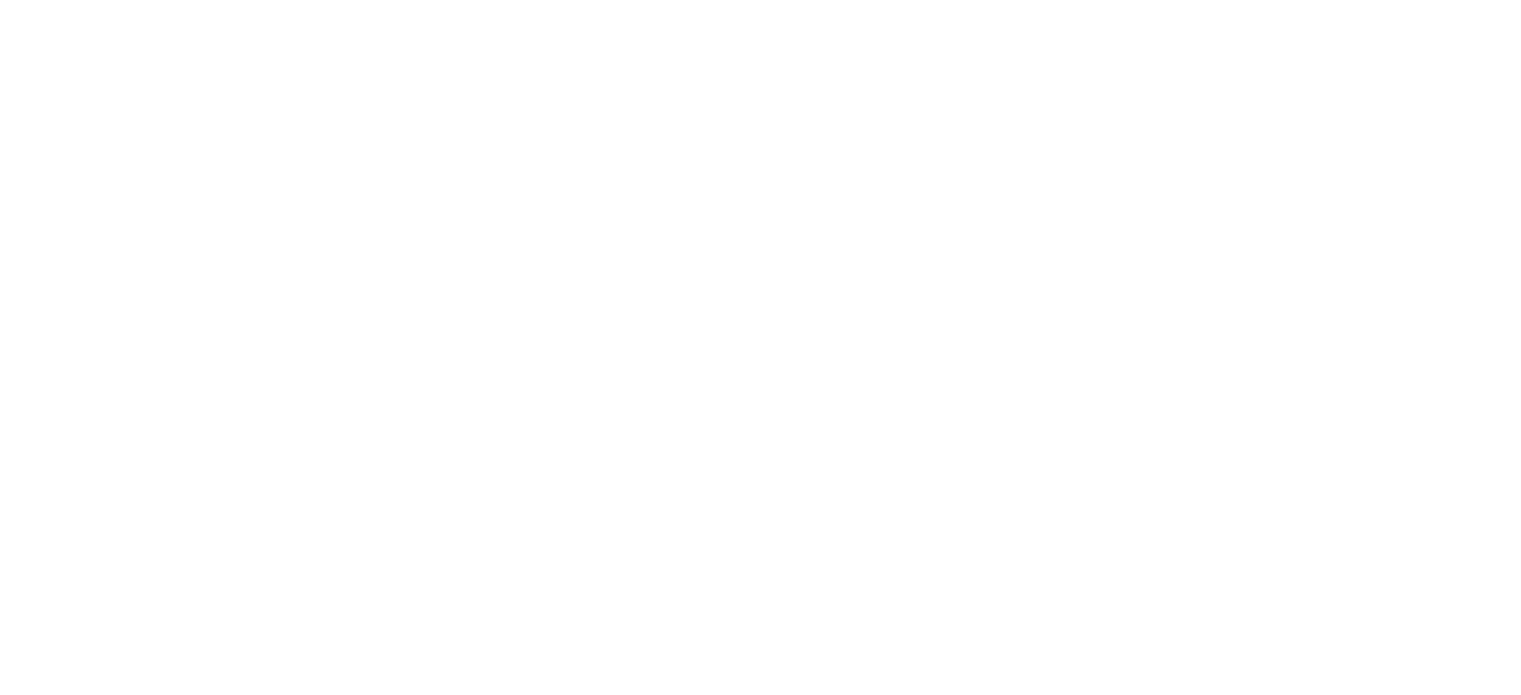 scroll, scrollTop: 1948, scrollLeft: 0, axis: vertical 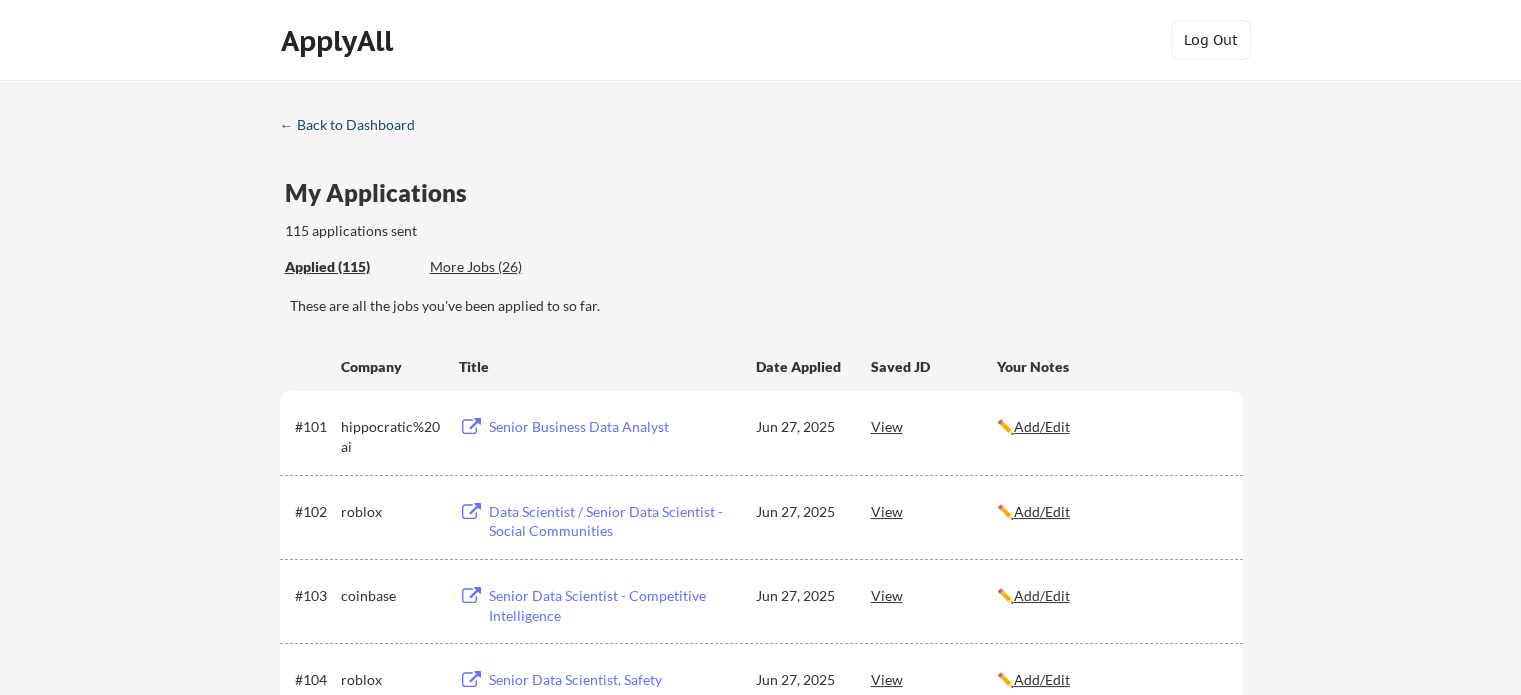 click on "← Back to Dashboard" at bounding box center [355, 125] 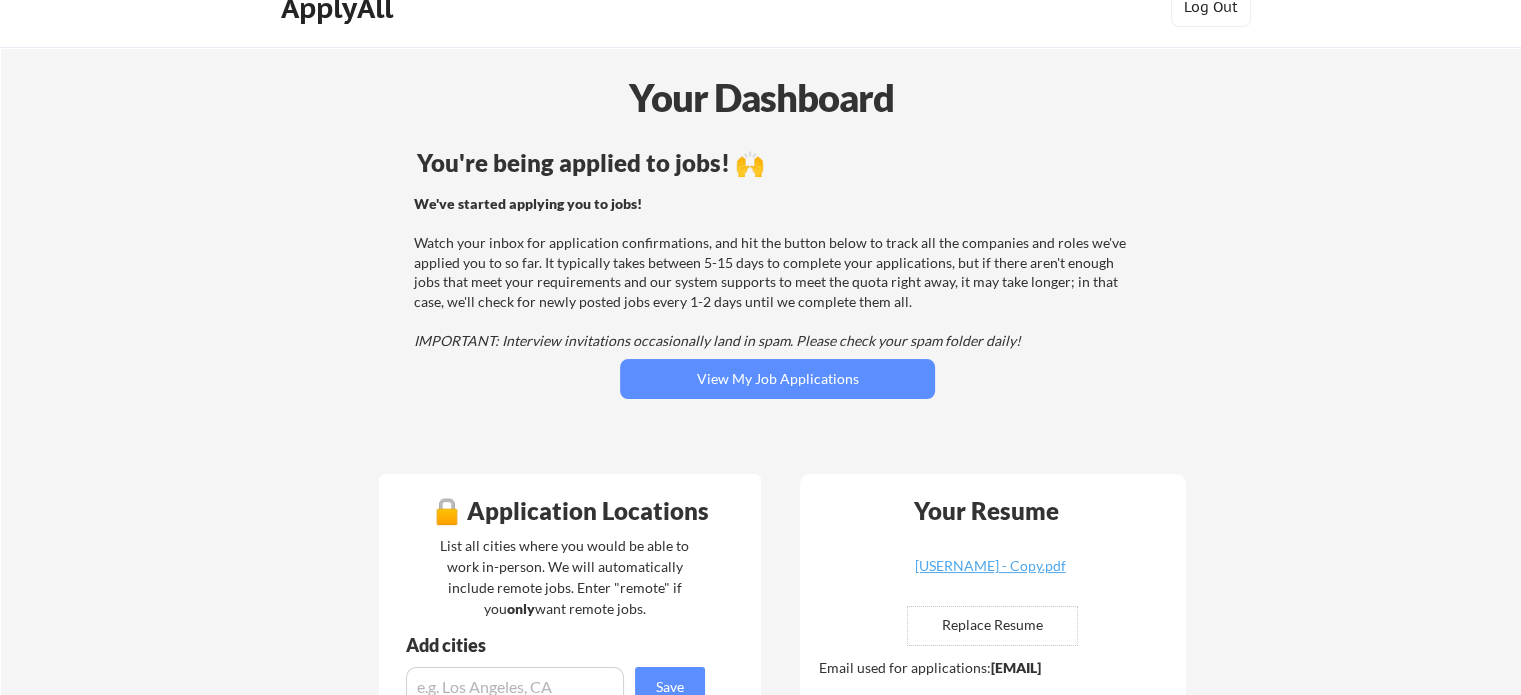 scroll, scrollTop: 0, scrollLeft: 0, axis: both 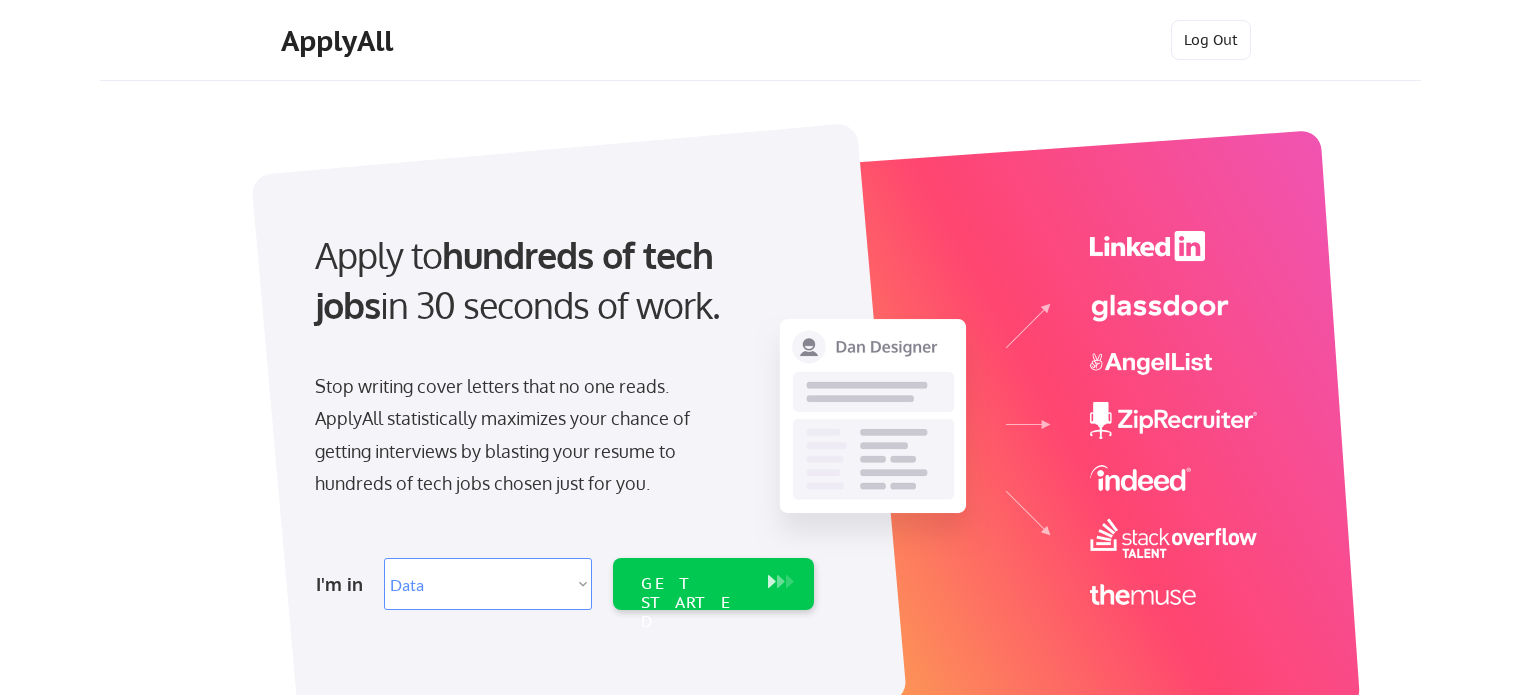 select on ""data_science___analytics"" 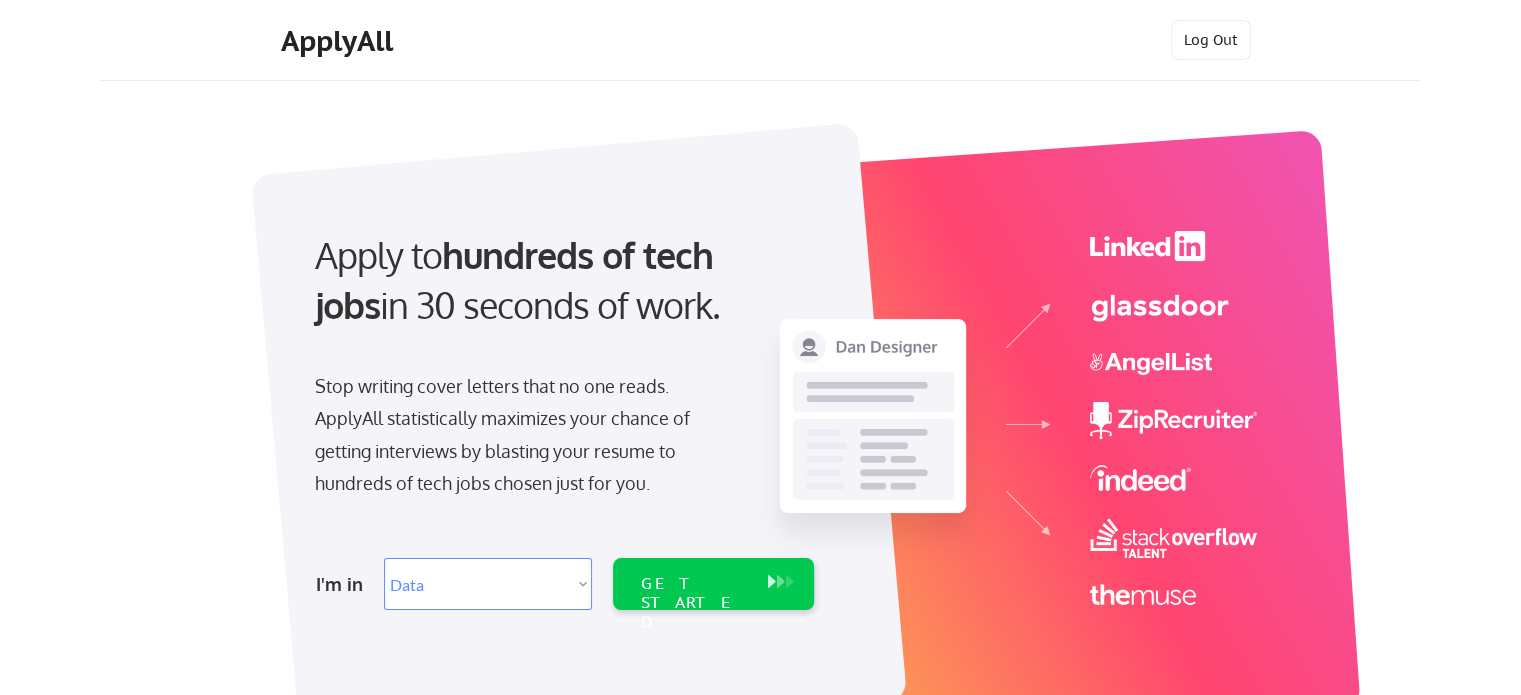 scroll, scrollTop: 0, scrollLeft: 0, axis: both 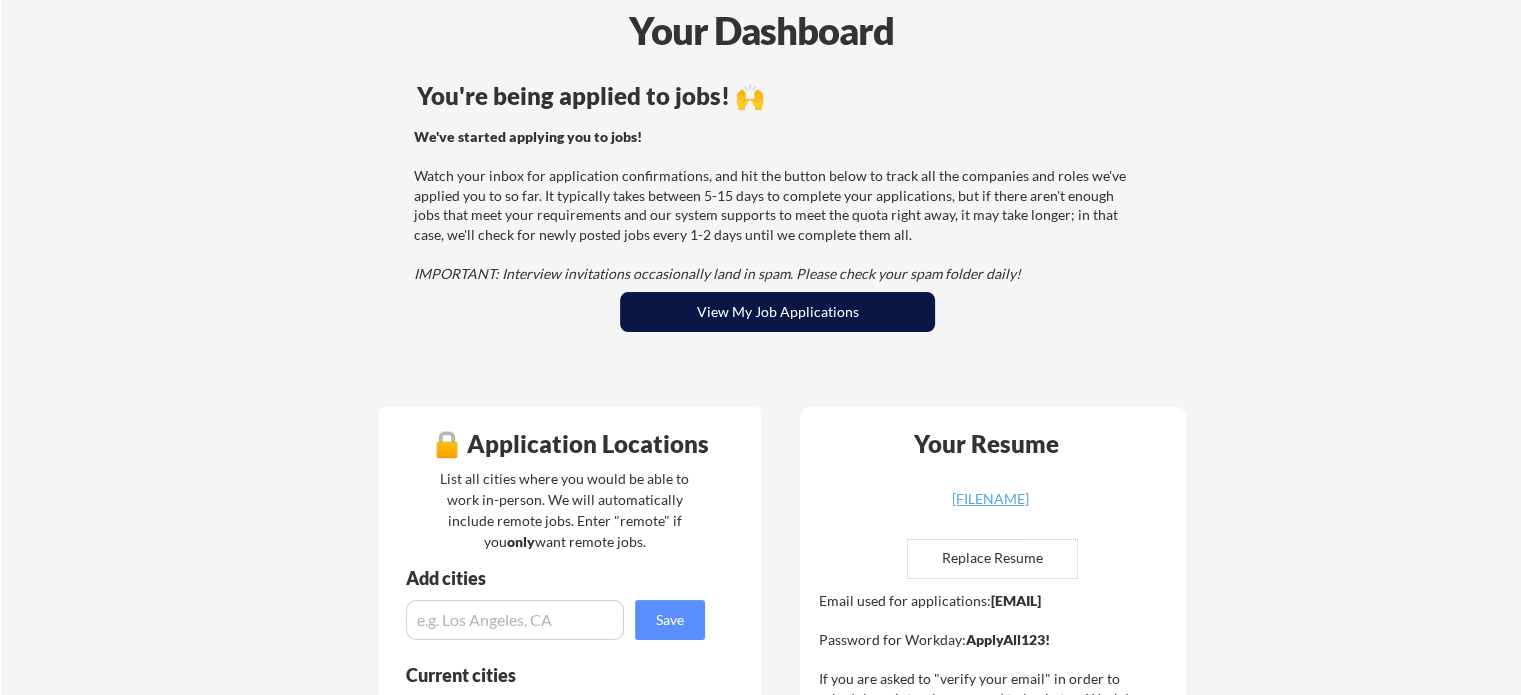 click on "View My Job Applications" at bounding box center [777, 312] 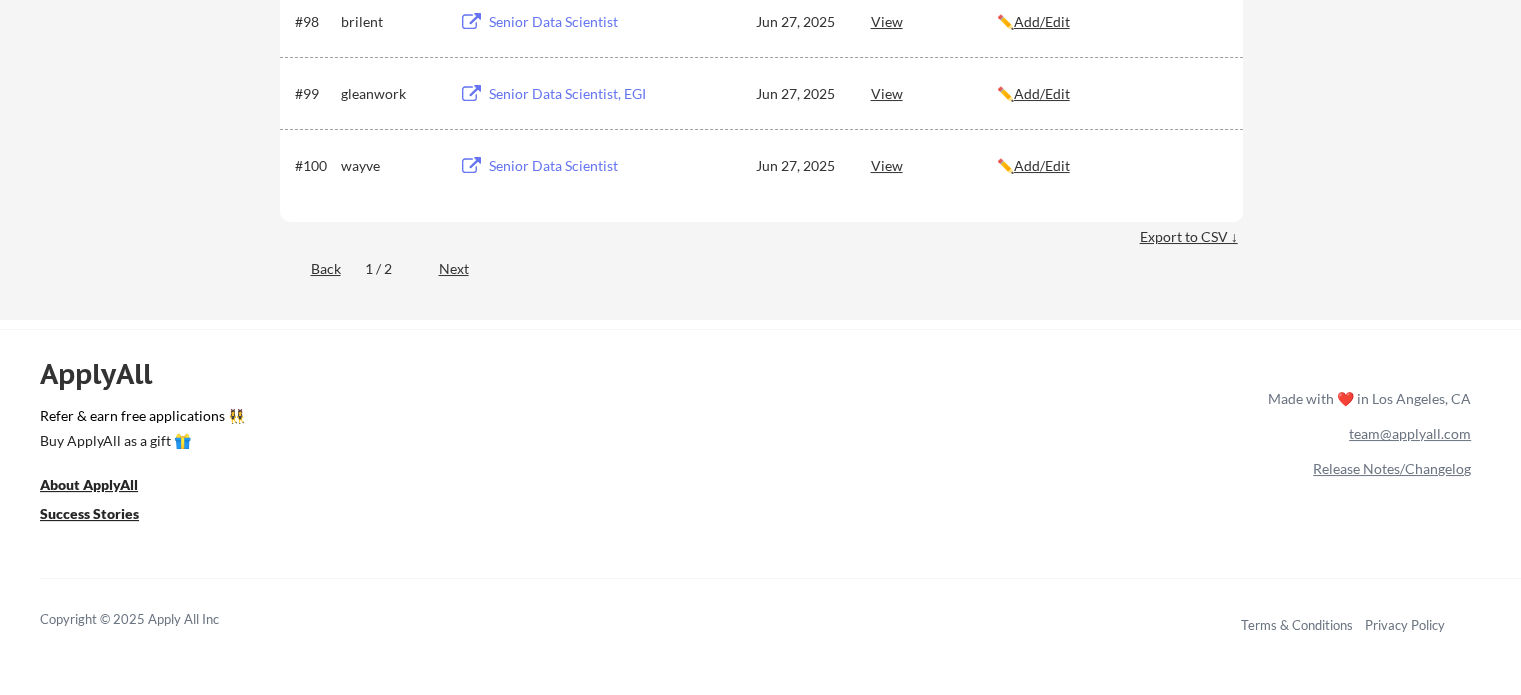 scroll, scrollTop: 7700, scrollLeft: 0, axis: vertical 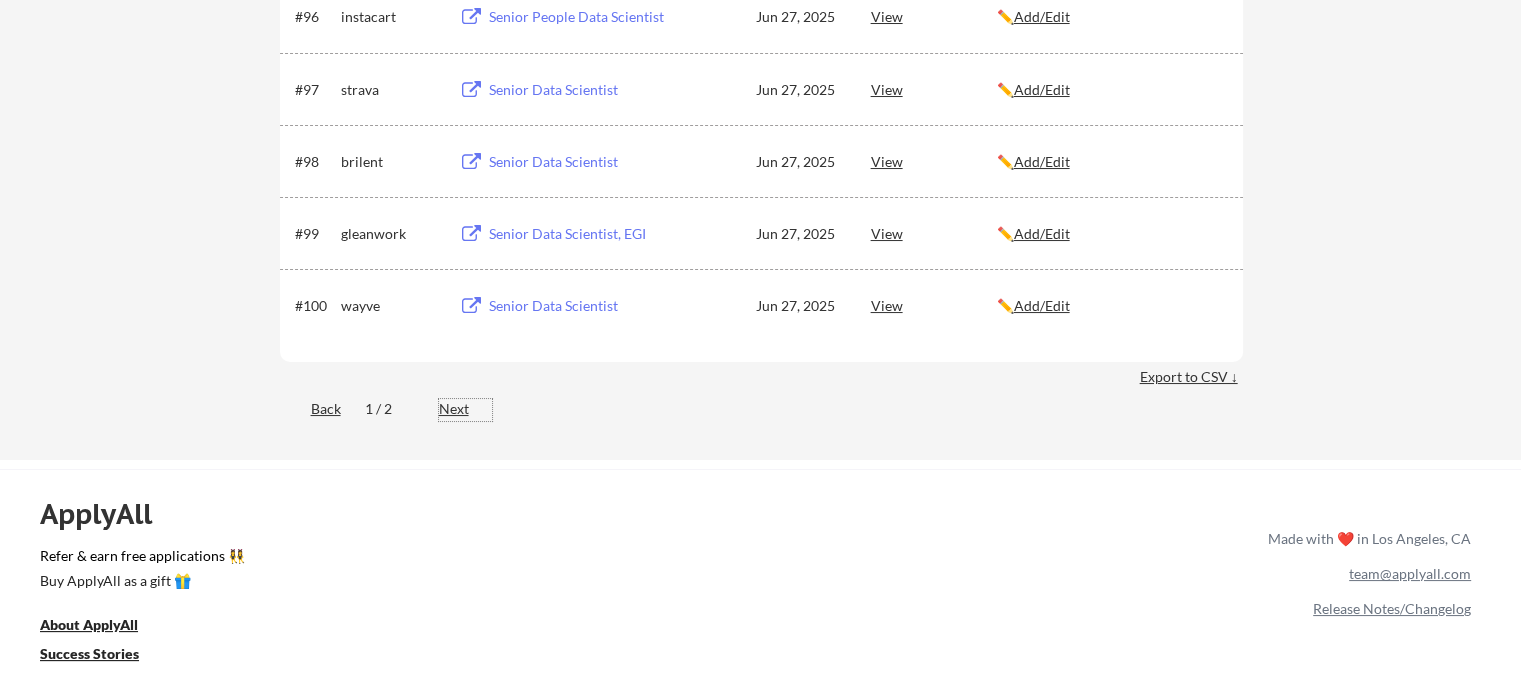 click on "Next" at bounding box center (465, 409) 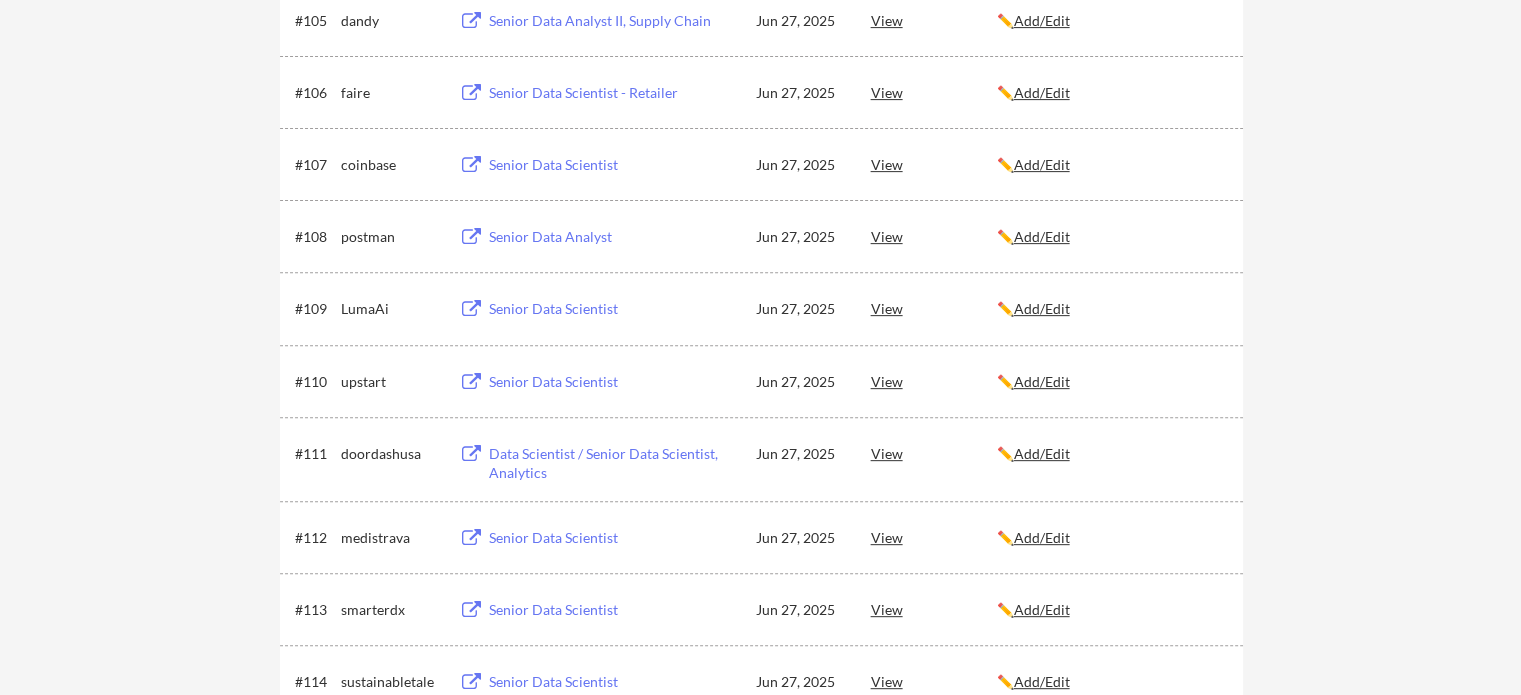 scroll, scrollTop: 900, scrollLeft: 0, axis: vertical 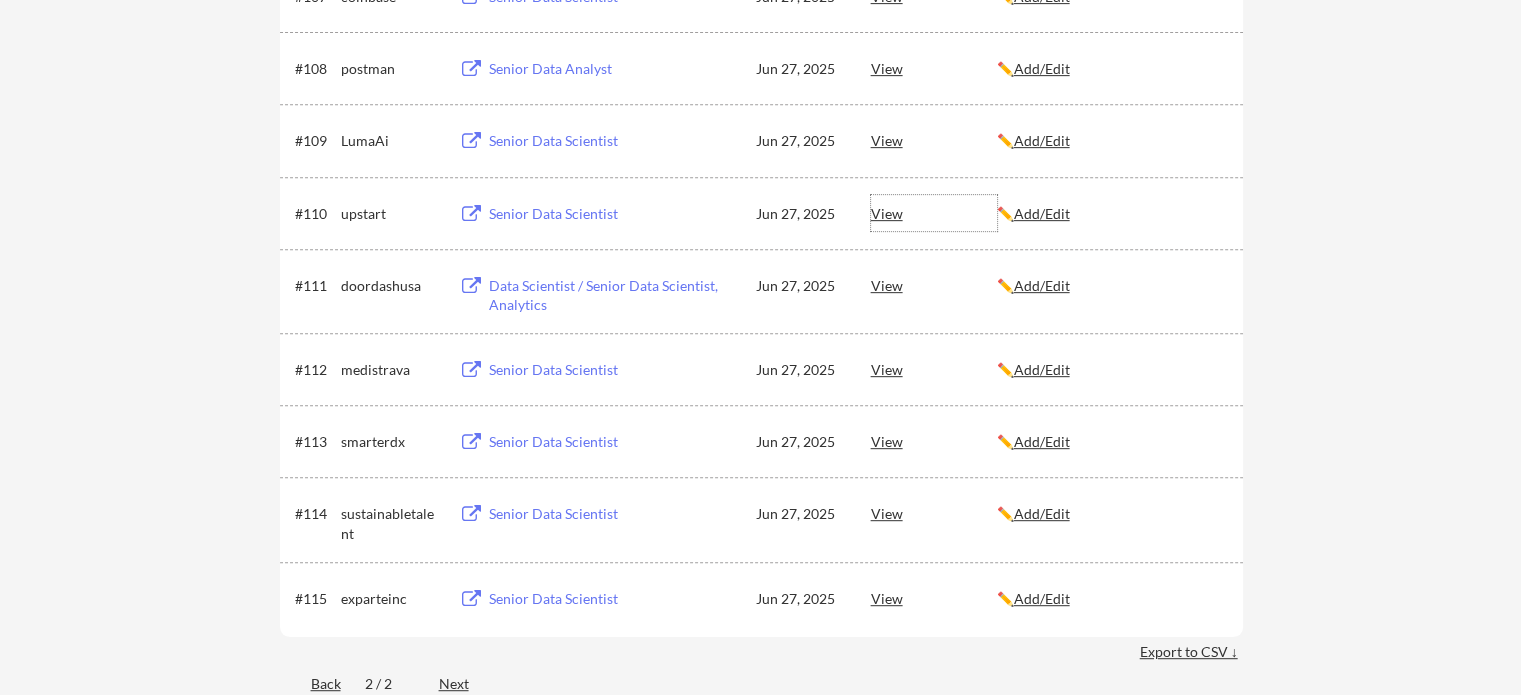 drag, startPoint x: 884, startPoint y: 219, endPoint x: 839, endPoint y: 239, distance: 49.24429 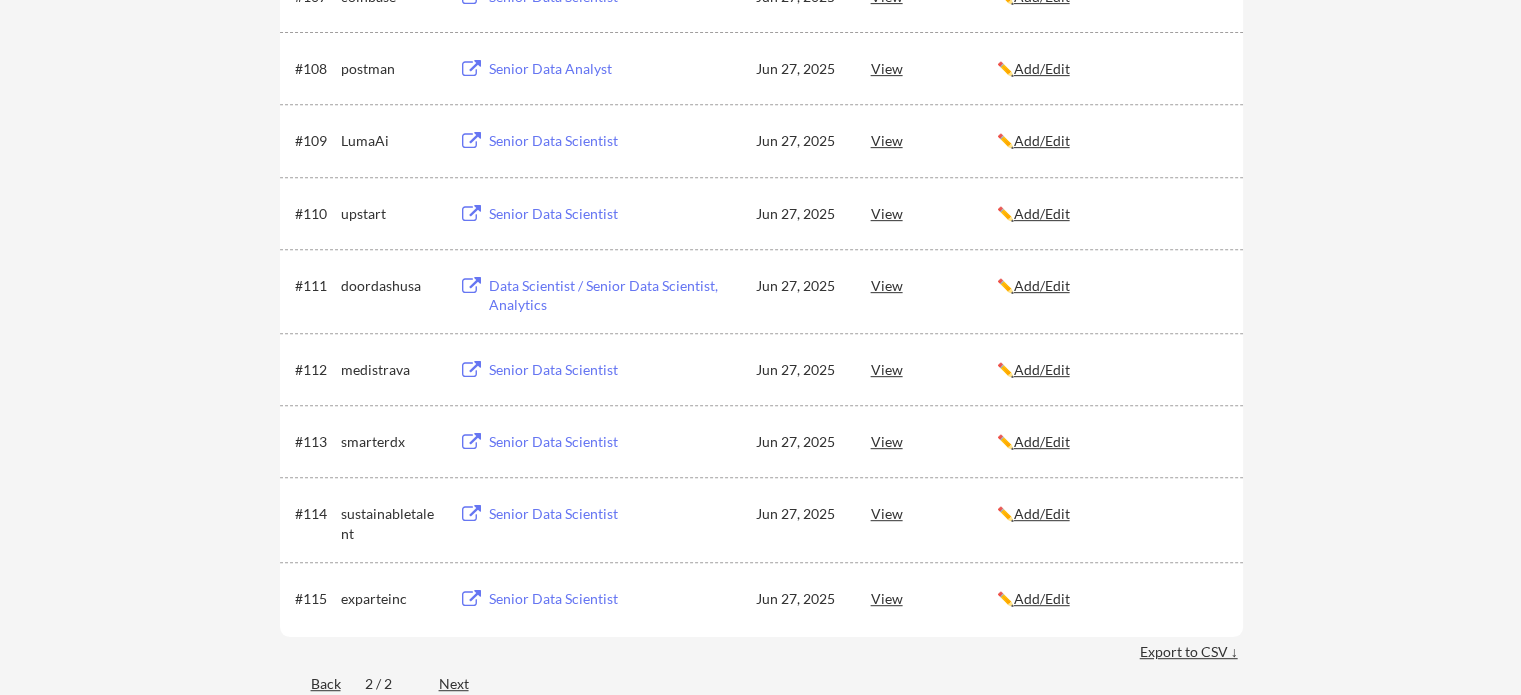 click on "View" at bounding box center [934, 213] 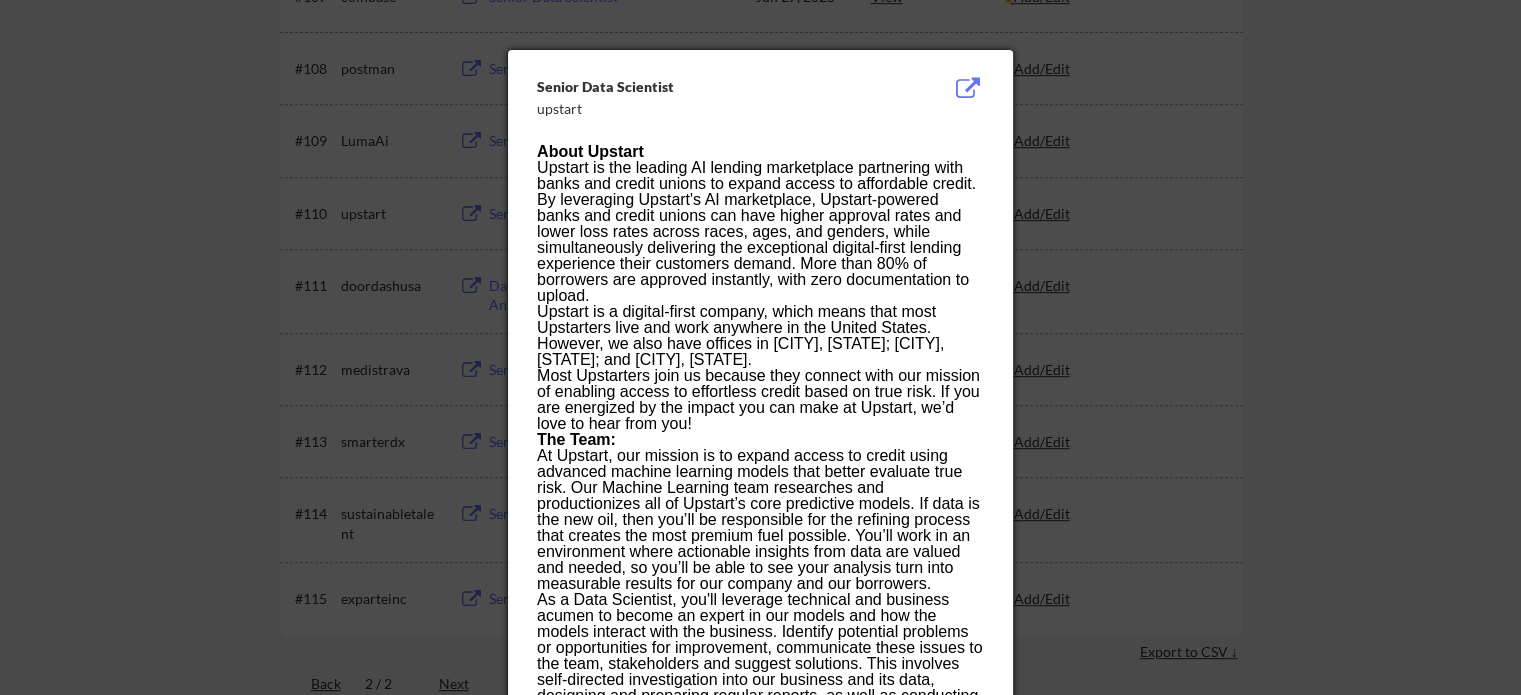 click at bounding box center (760, 347) 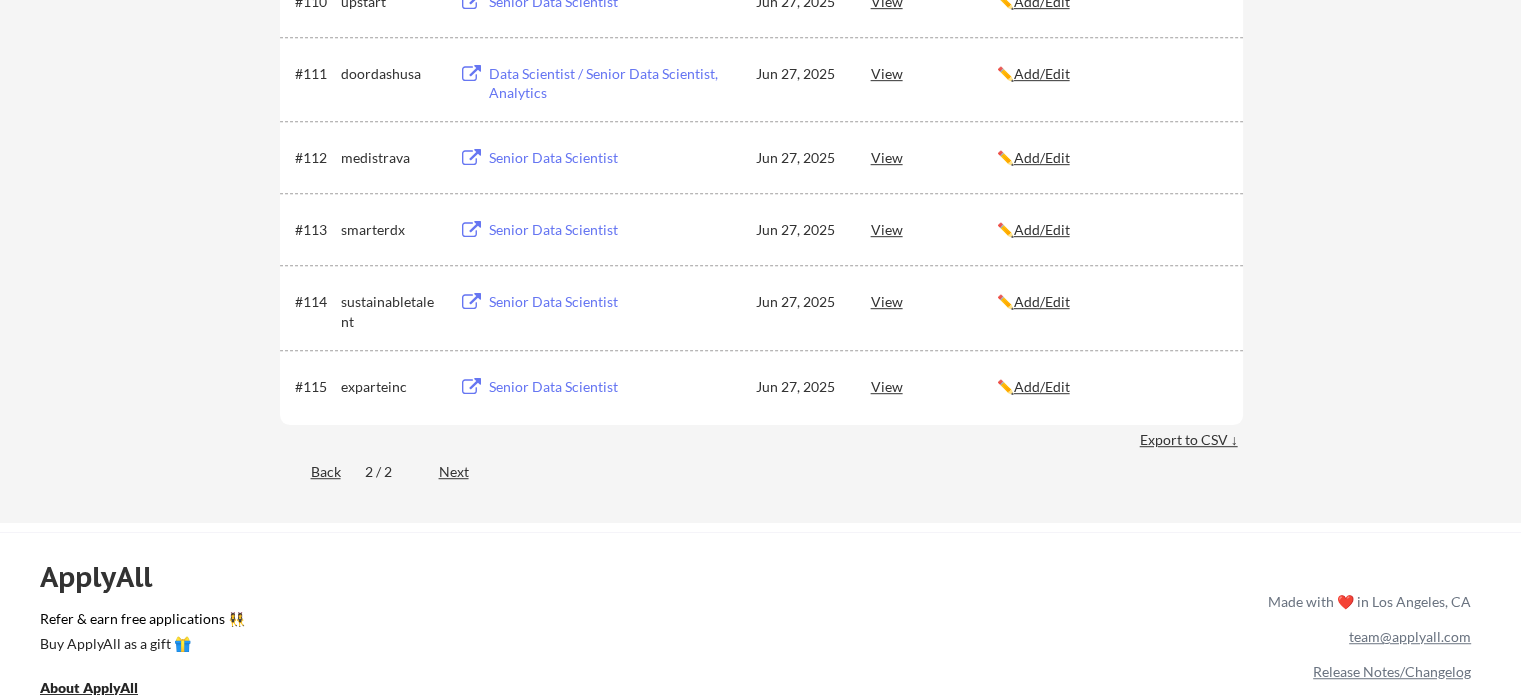 scroll, scrollTop: 1200, scrollLeft: 0, axis: vertical 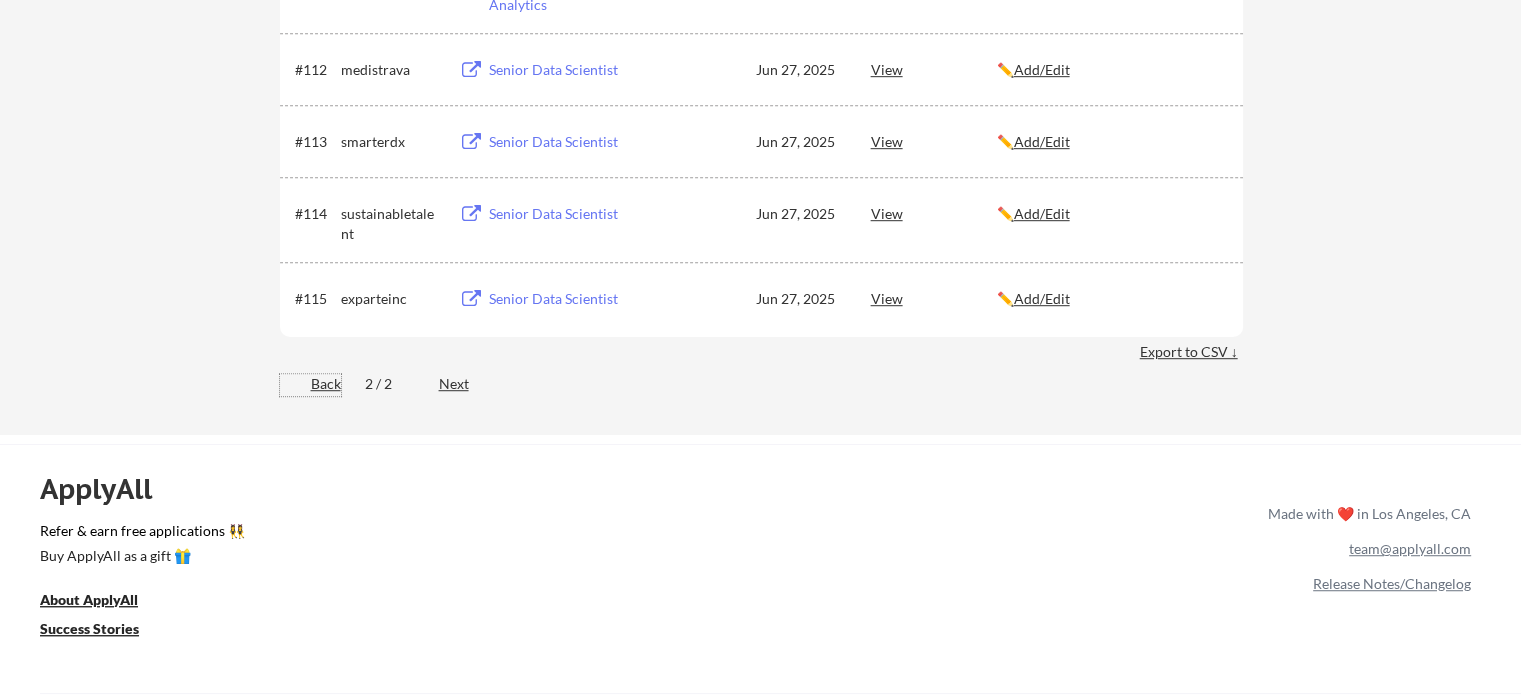 click on "Back" at bounding box center [310, 384] 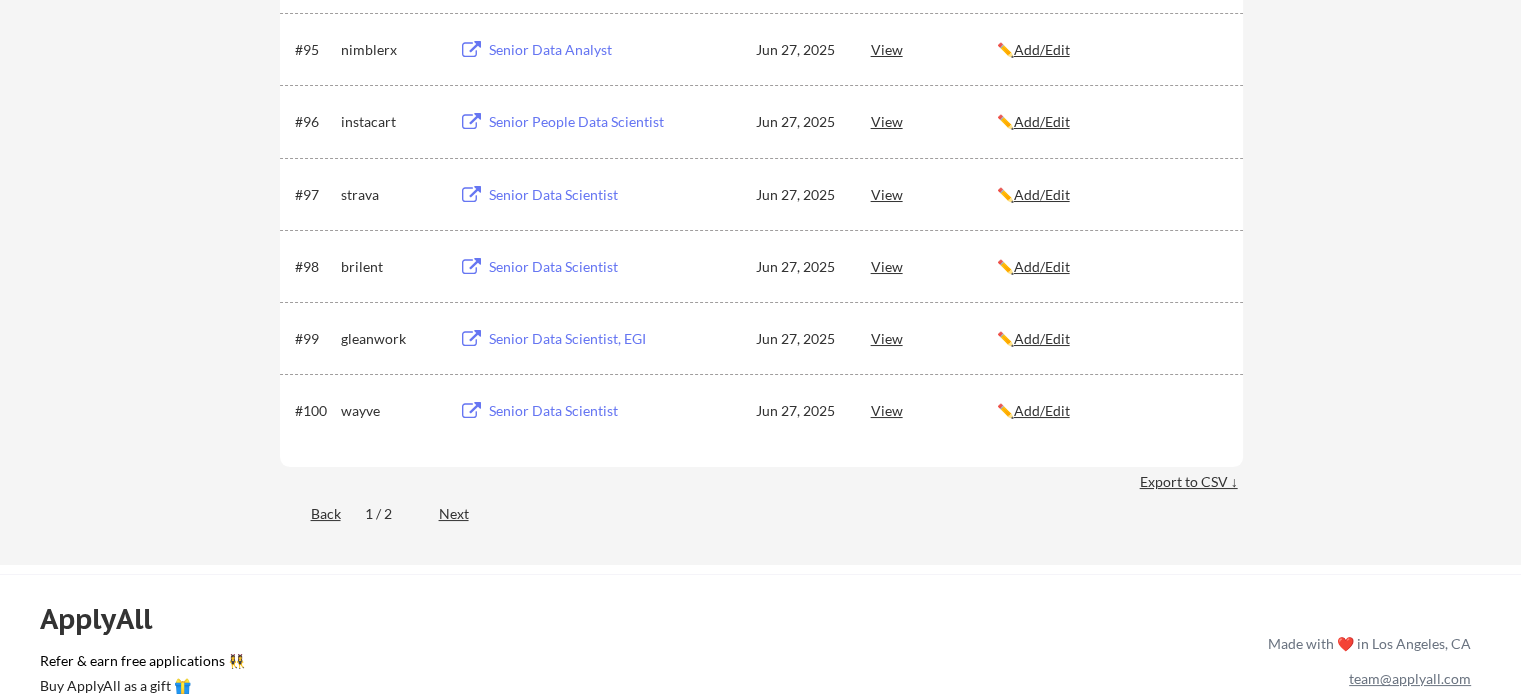 scroll, scrollTop: 7700, scrollLeft: 0, axis: vertical 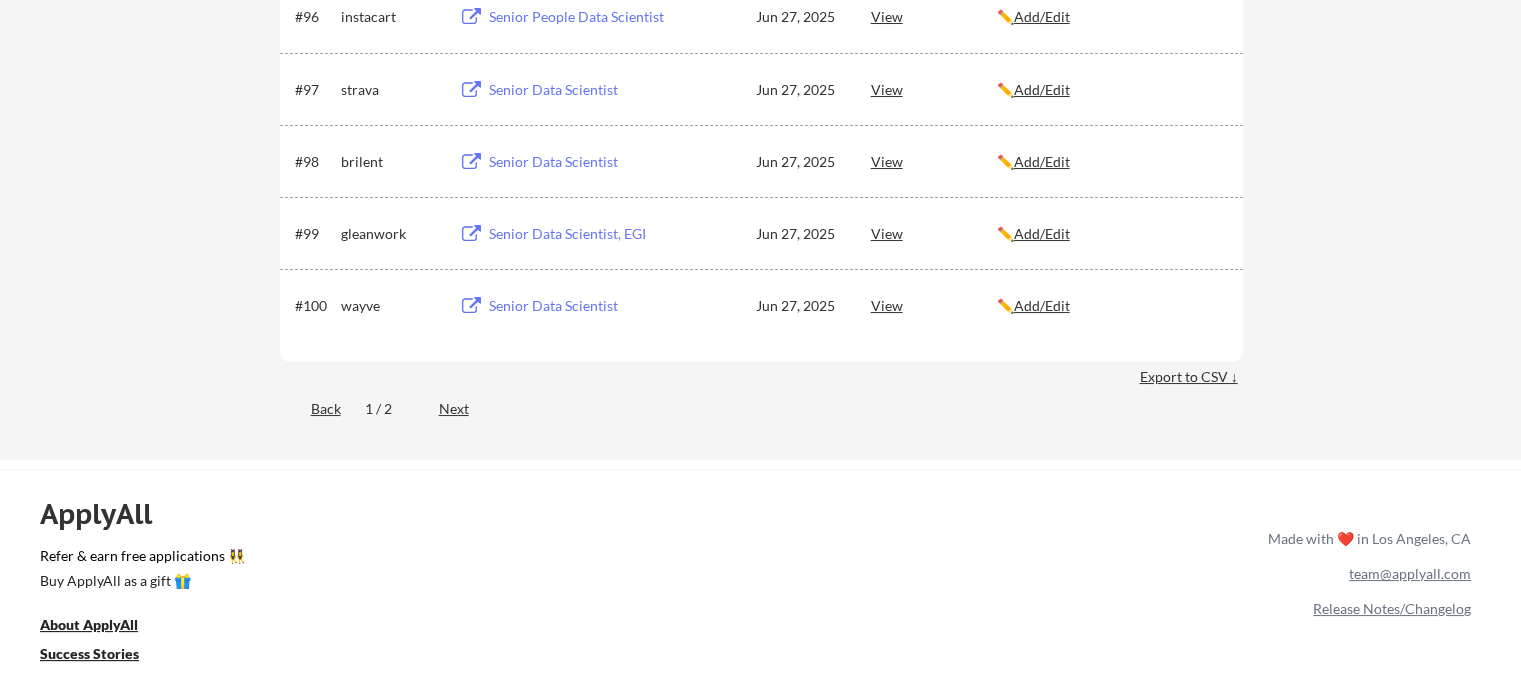 click on "Made with ❤️ in [CITY], [STATE] team@example.com Release Notes/Changelog Copyright © 2025 Apply All Inc Terms & Conditions      Privacy Policy" at bounding box center [760, 641] 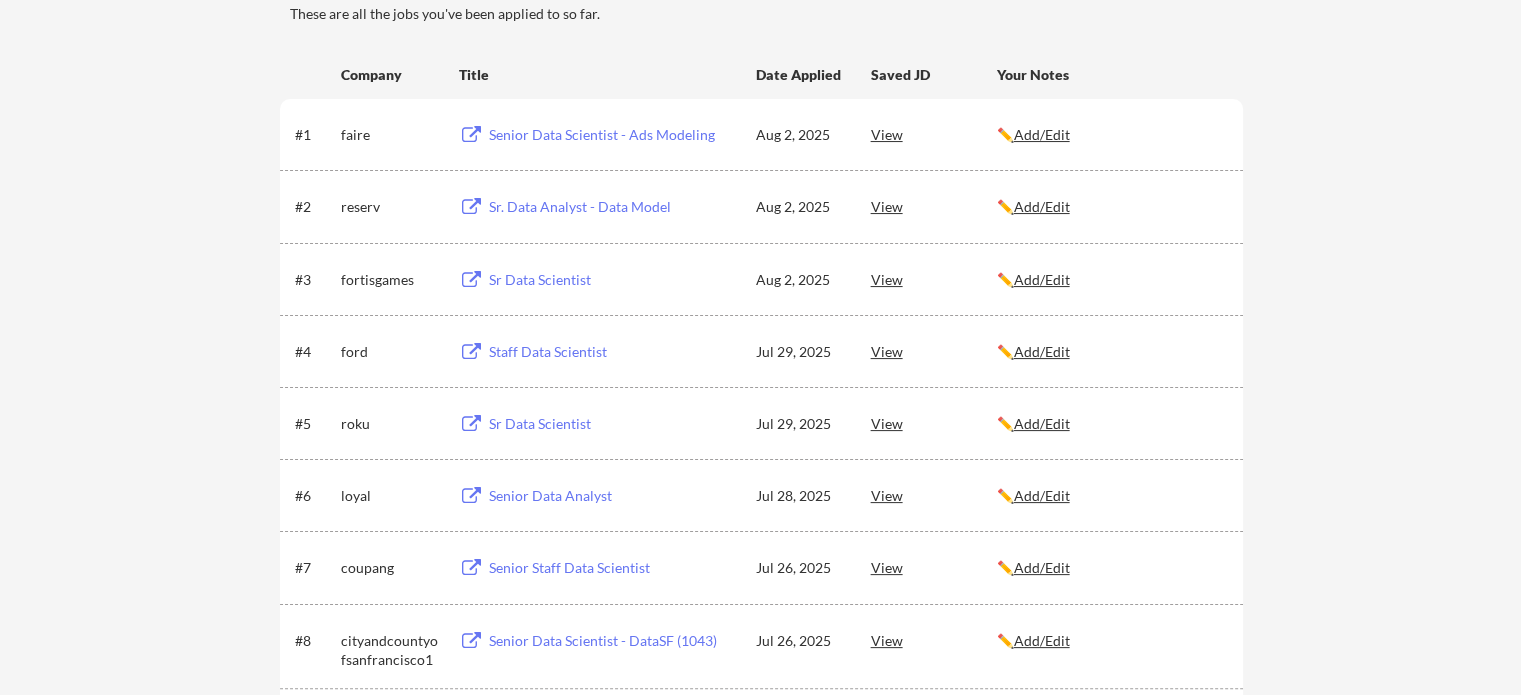 scroll, scrollTop: 100, scrollLeft: 0, axis: vertical 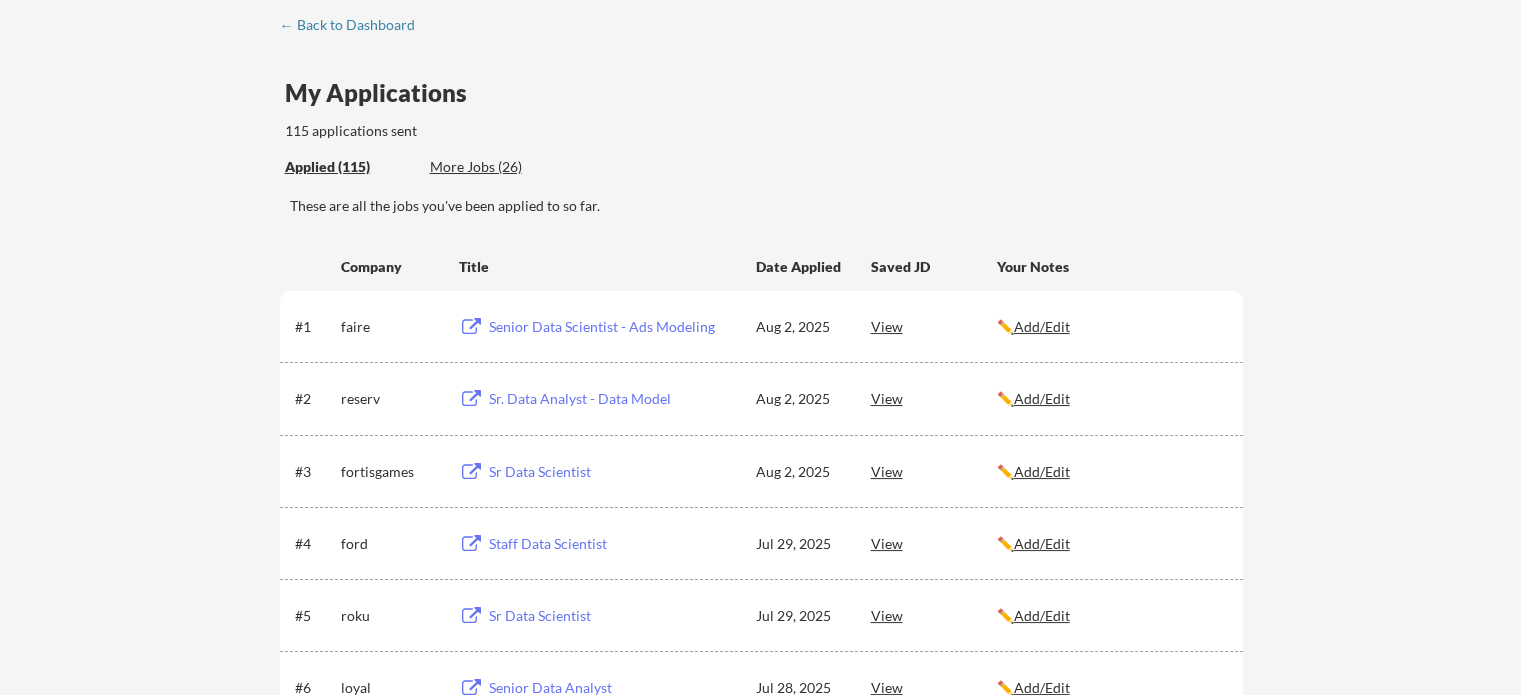 click on "← Back to Dashboard My Applications 115 applications sent Applied (115) More Jobs (26) These are all the jobs you've been applied to so far.  Company Title Date Applied Saved JD Your Notes #1 faire Senior Data Scientist - Ads Modeling Aug 2, 2025 View    ✏️  Add/Edit
#2 reserv Sr. Data Analyst - Data Model Aug 2, 2025 View    ✏️  Add/Edit
#3 fortisgames Sr Data Scientist Aug 2, 2025 View    ✏️  Add/Edit
#4 ford Staff Data Scientist Jul 29, 2025 View    ✏️  Add/Edit
#5 roku Sr Data Scientist Jul 29, 2025 View    ✏️  Add/Edit
#6 loyal Senior Data Analyst  Jul 28, 2025 View    ✏️  Add/Edit
#7 coupang Senior Staff Data Scientist Jul 26, 2025 View    ✏️  Add/Edit
#8 cityandcountyofsanfrancisco1 Senior Data Scientist - DataSF (1043) Jul 26, 2025 View    ✏️  Add/Edit
#9 sonyinteractiveentertainmentglobal Lead Data Scientist (Remote US) Jul 25, 2025 View    ✏️  Add/Edit
#10 toast Staff Data Scientist Jul 25, 2025 View    ✏️  Add/Edit" at bounding box center (760, 4020) 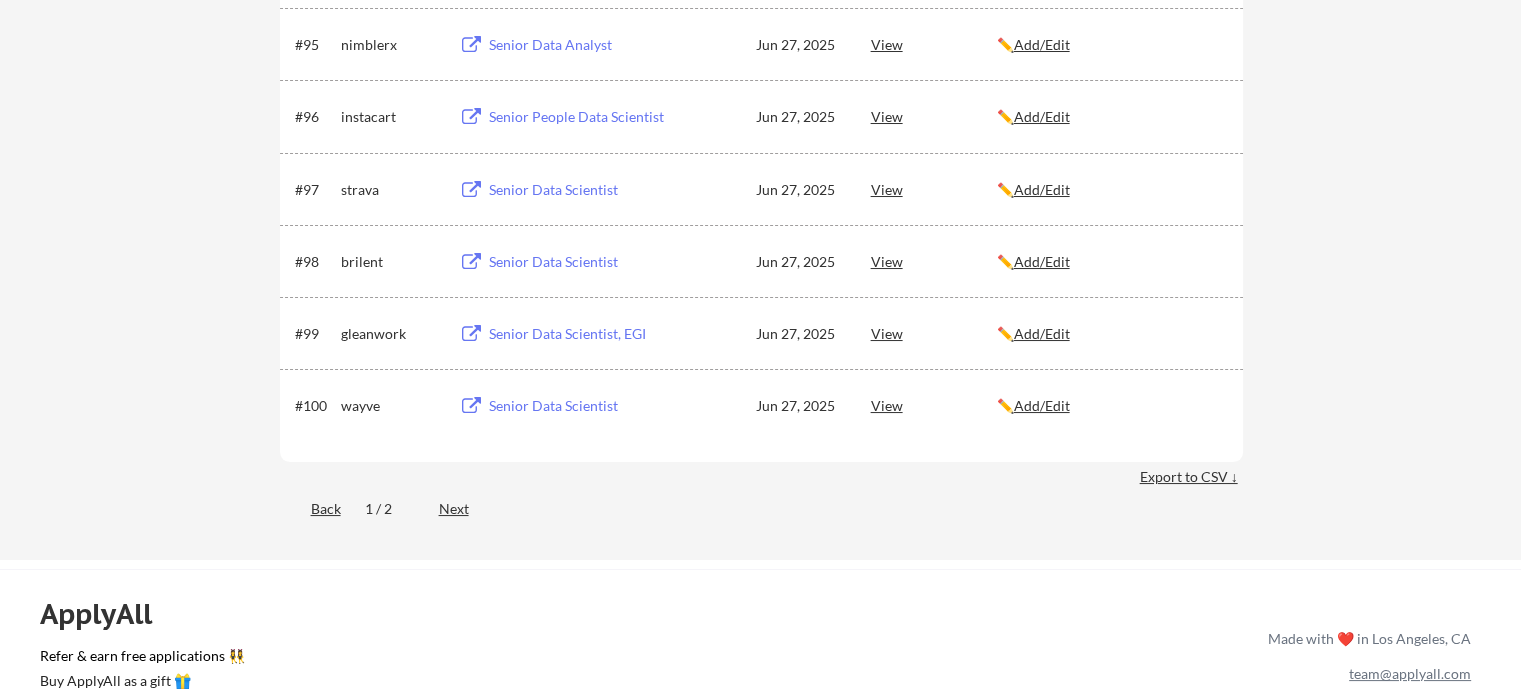 click on "Next" at bounding box center (465, 509) 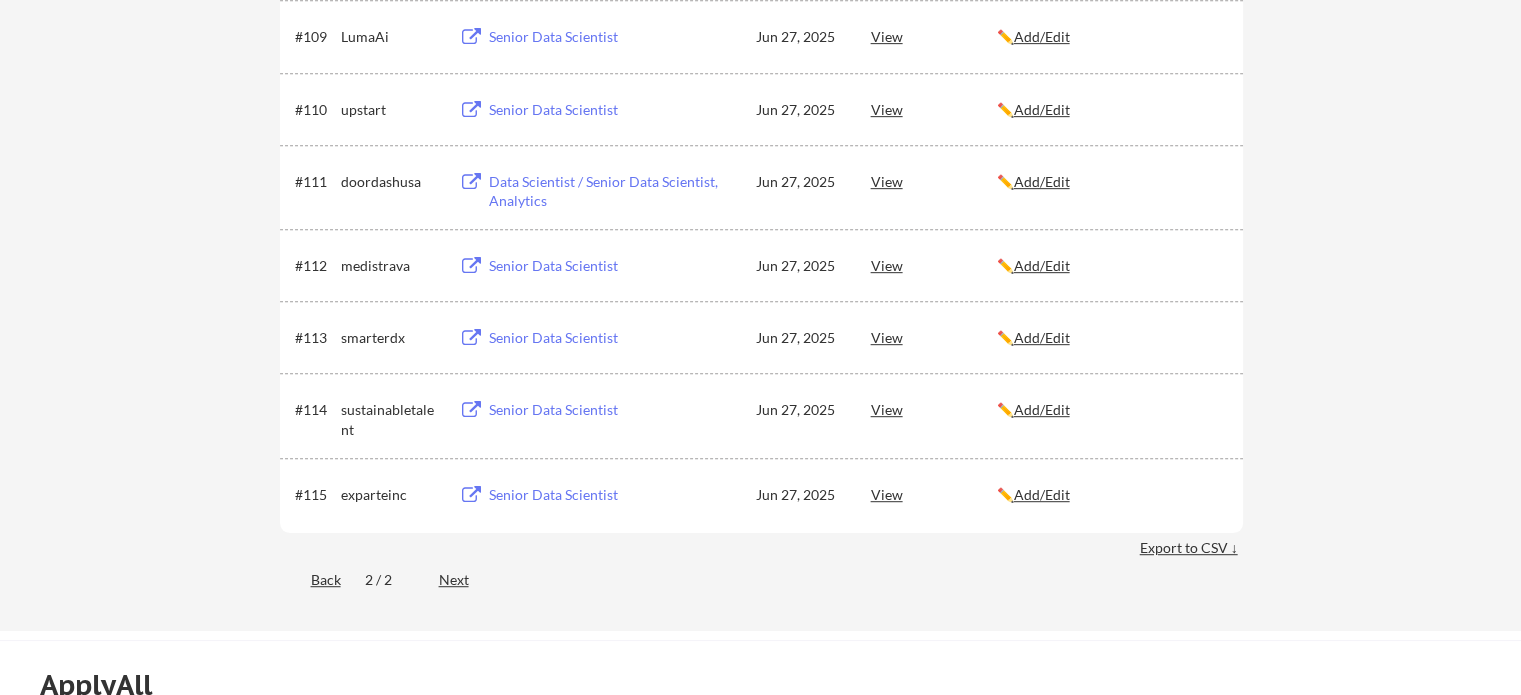 scroll, scrollTop: 604, scrollLeft: 0, axis: vertical 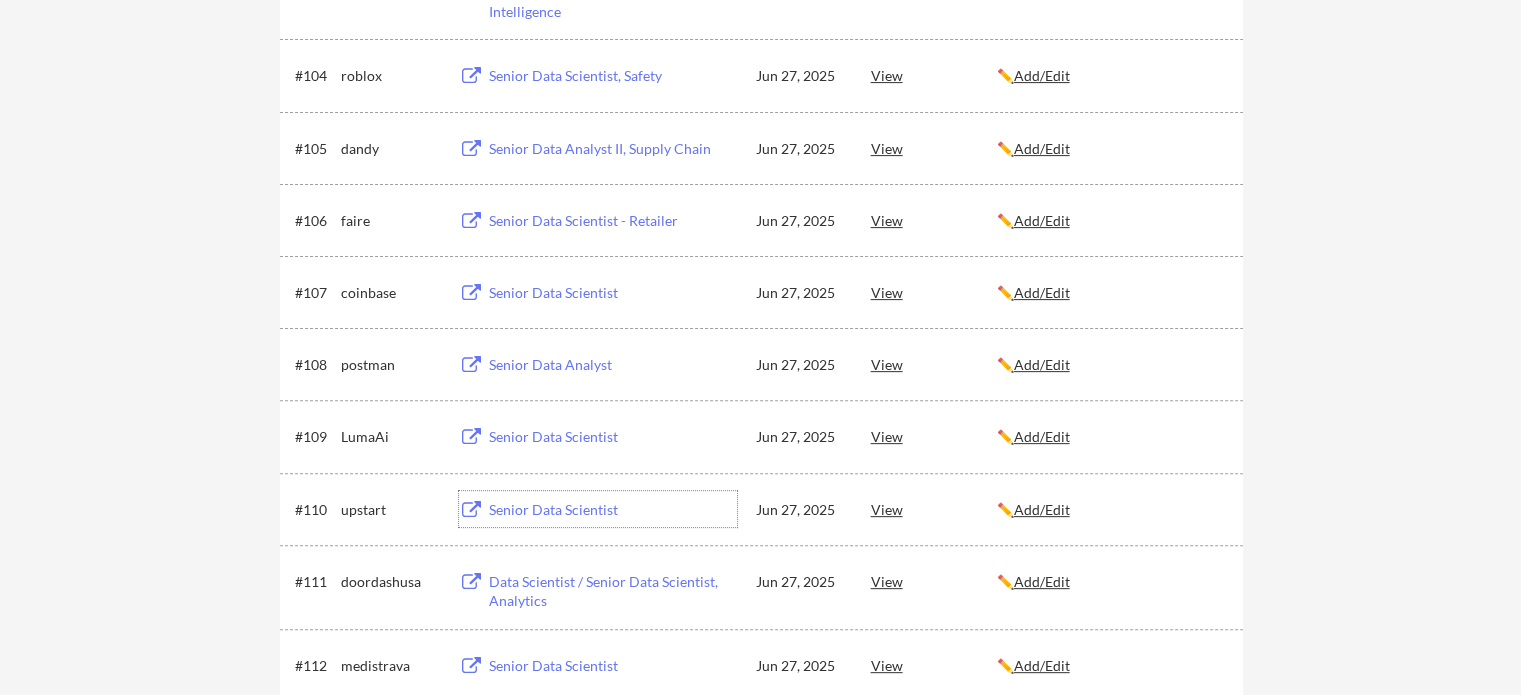 click on "Senior Data Scientist" at bounding box center [613, 510] 